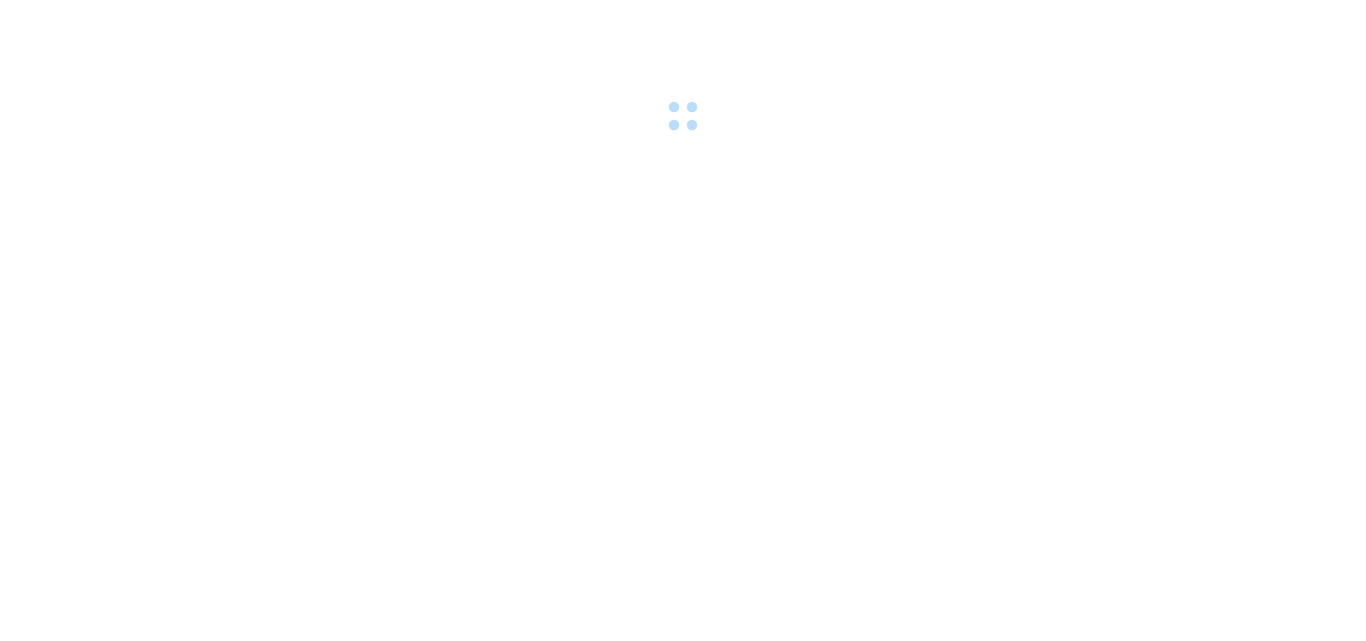scroll, scrollTop: 0, scrollLeft: 0, axis: both 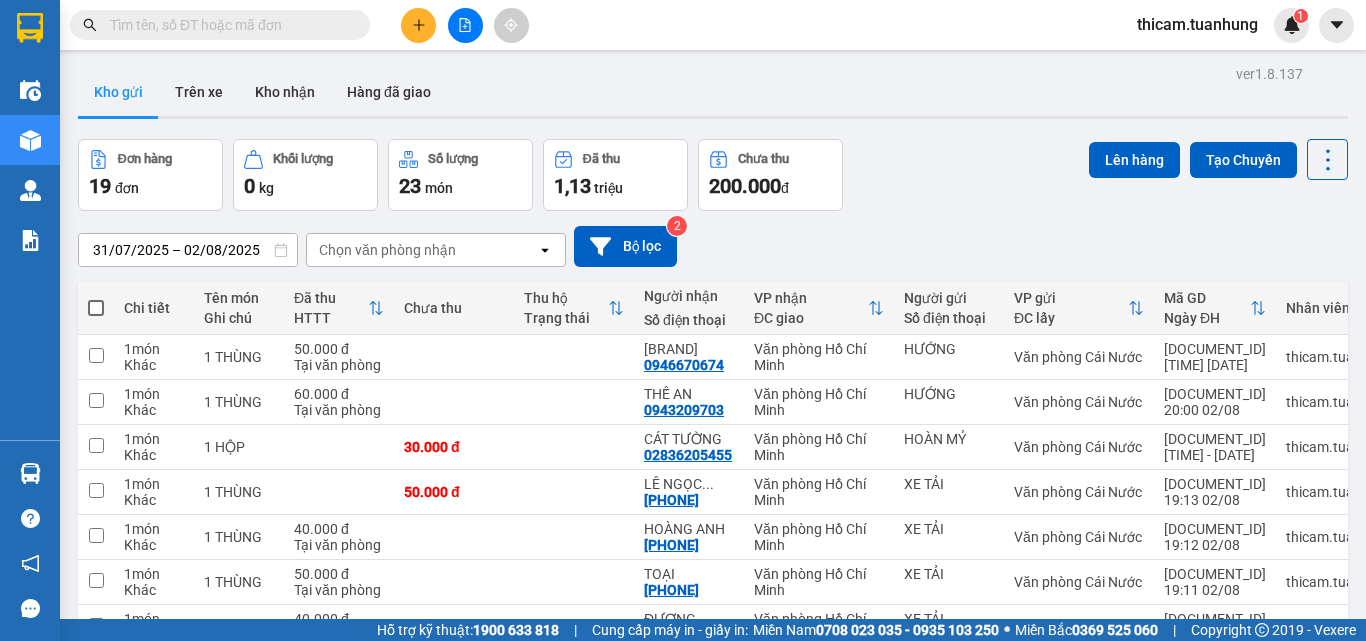 click at bounding box center [96, 308] 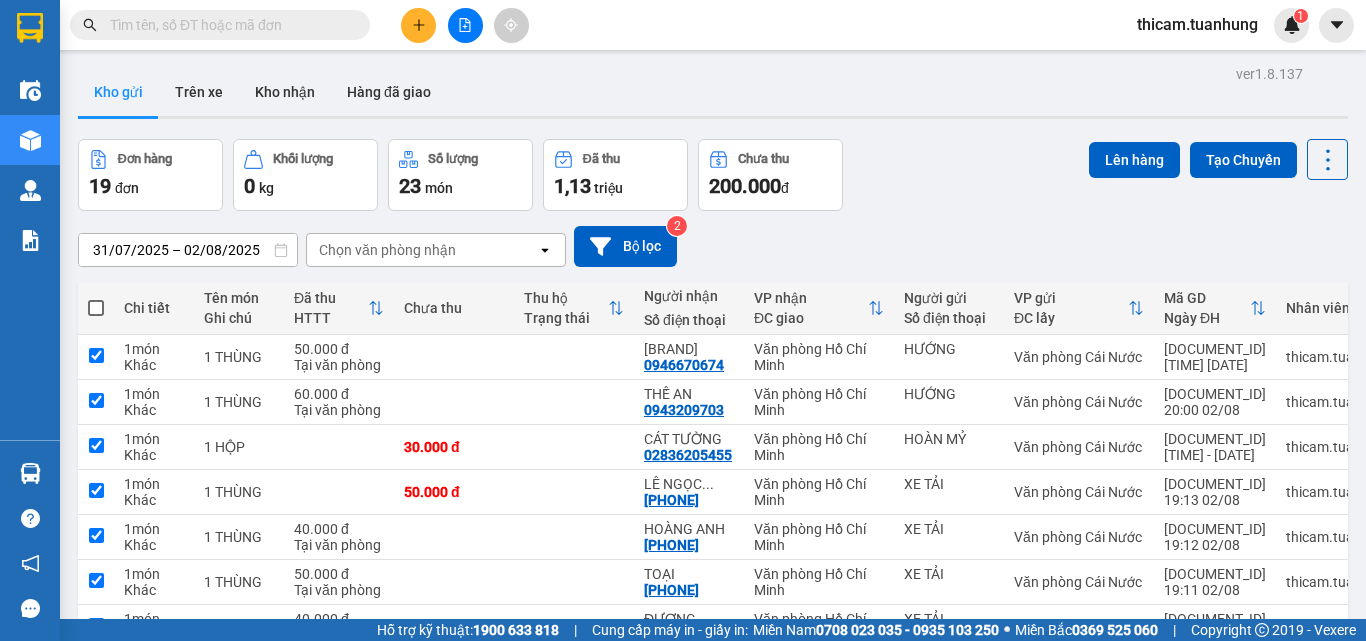 checkbox on "true" 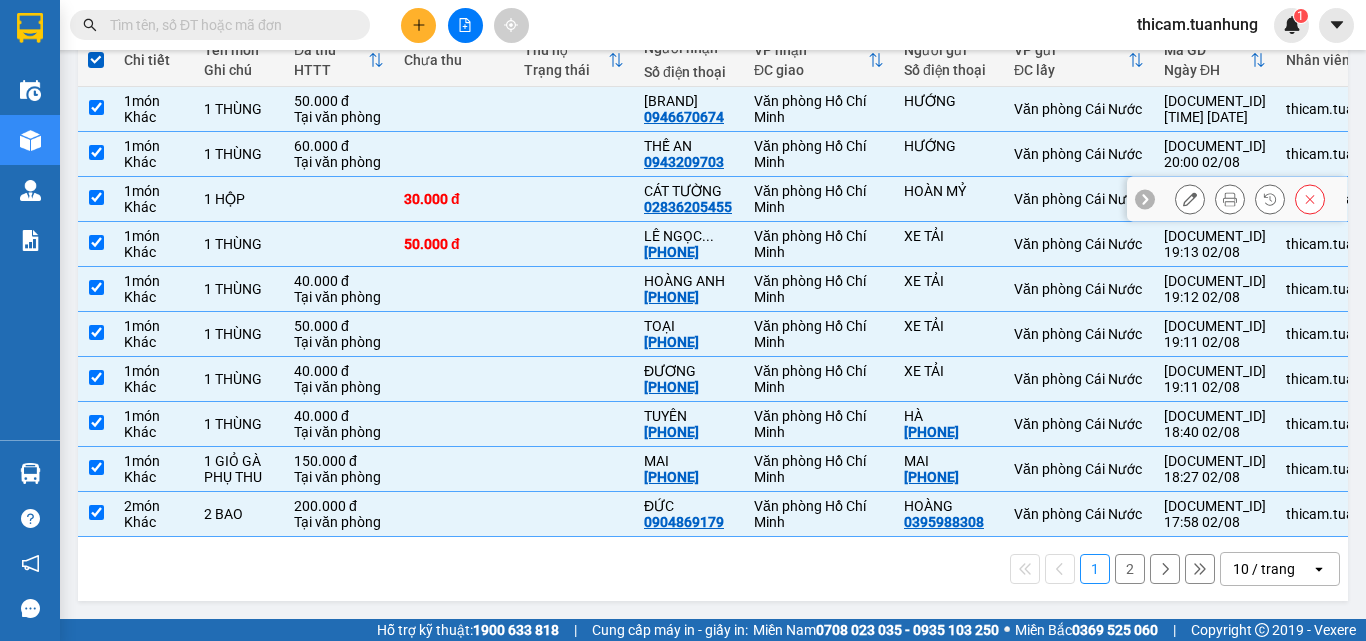 scroll, scrollTop: 0, scrollLeft: 0, axis: both 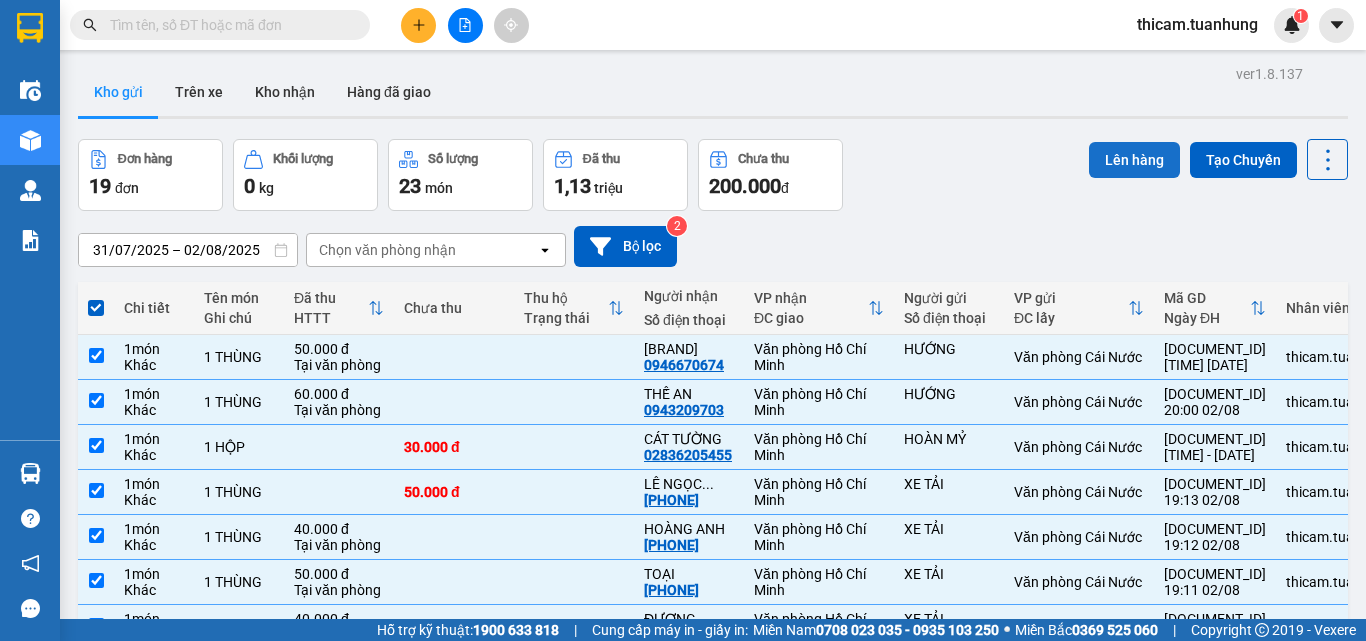 click on "Lên hàng" at bounding box center (1134, 160) 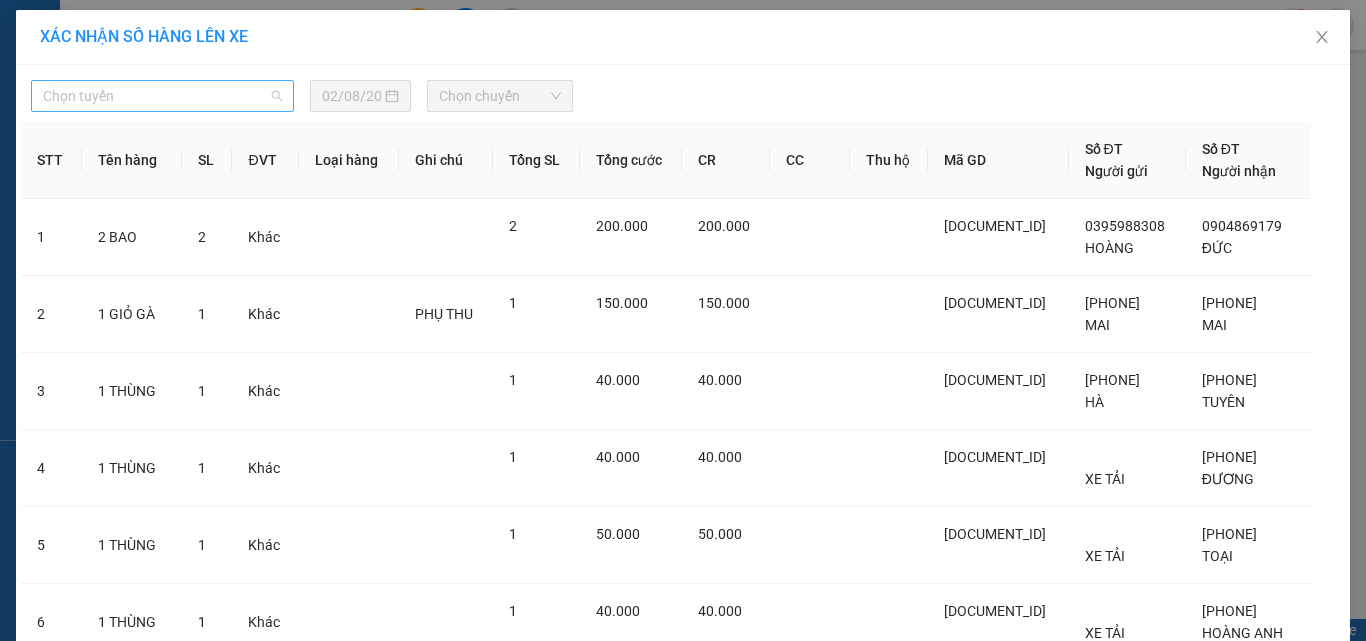 click on "Chọn tuyến" at bounding box center (162, 96) 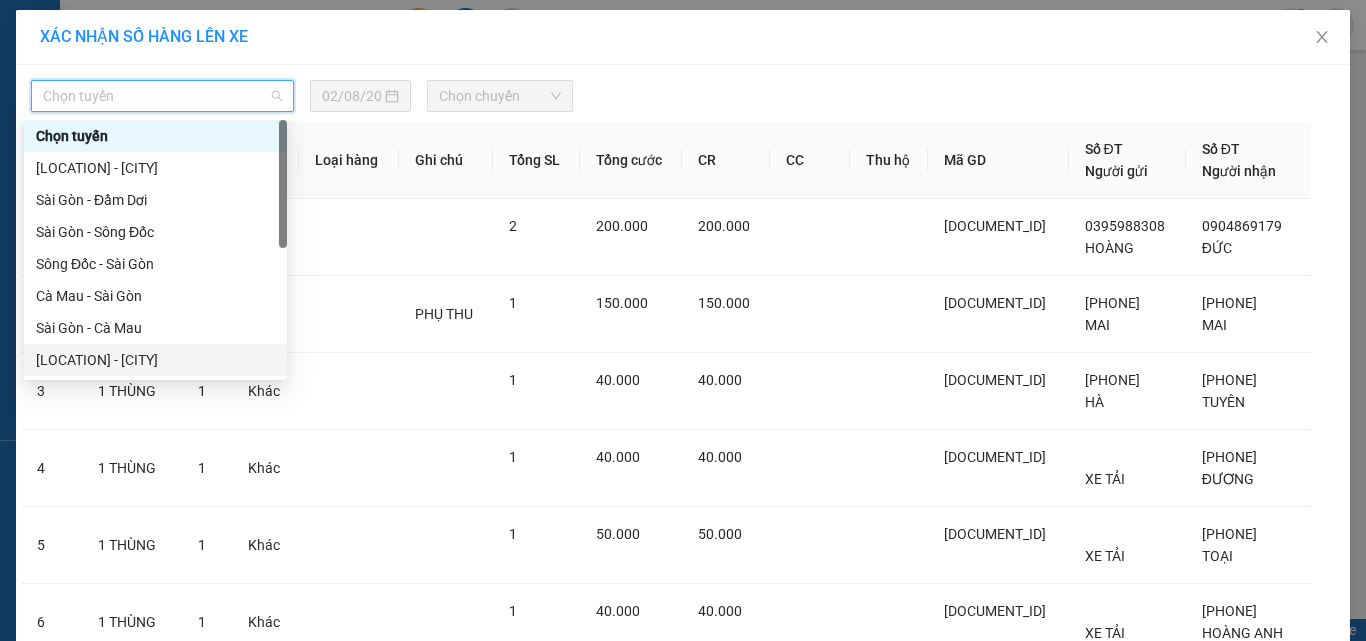 click on "[LOCATION] - [CITY]" at bounding box center [155, 360] 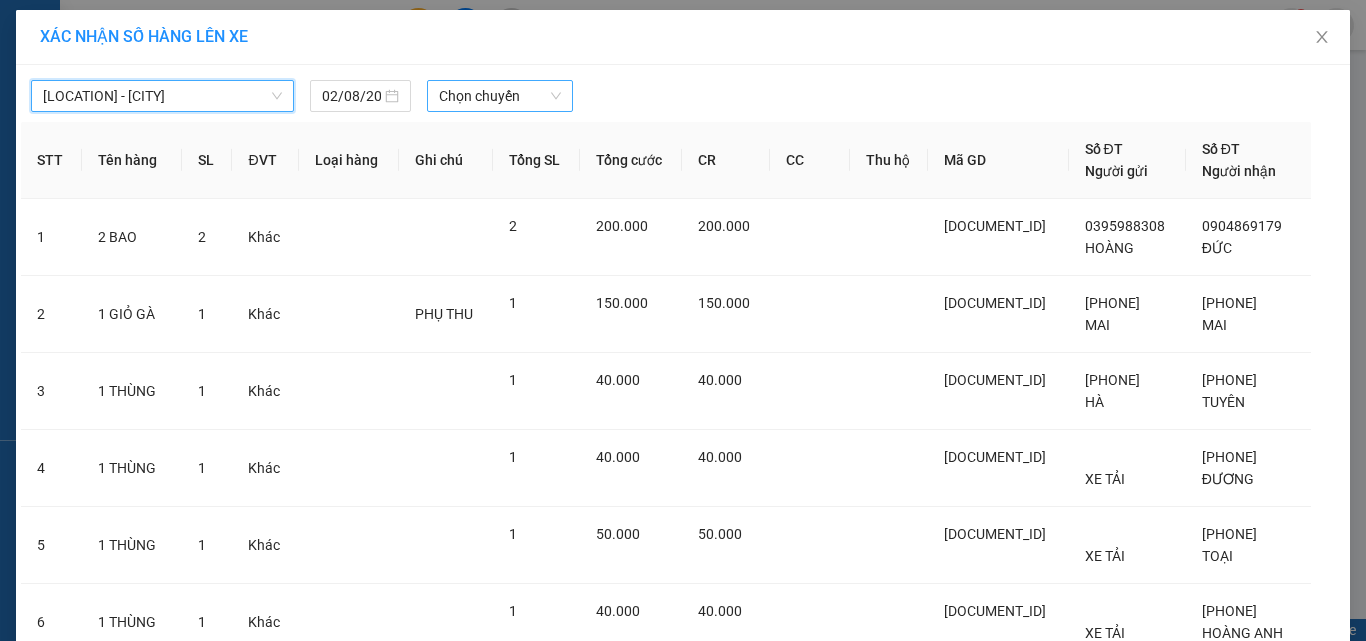 click on "Chọn chuyến" at bounding box center [500, 96] 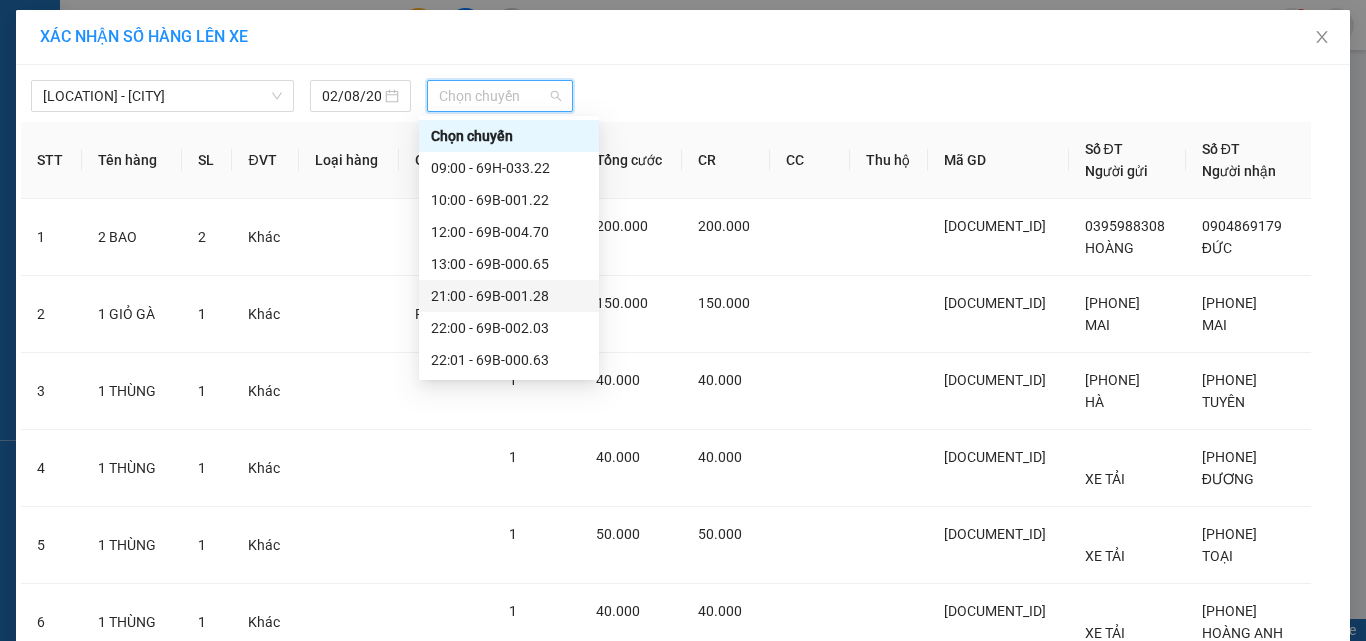 click on "21:00     - 69B-001.28" at bounding box center [509, 296] 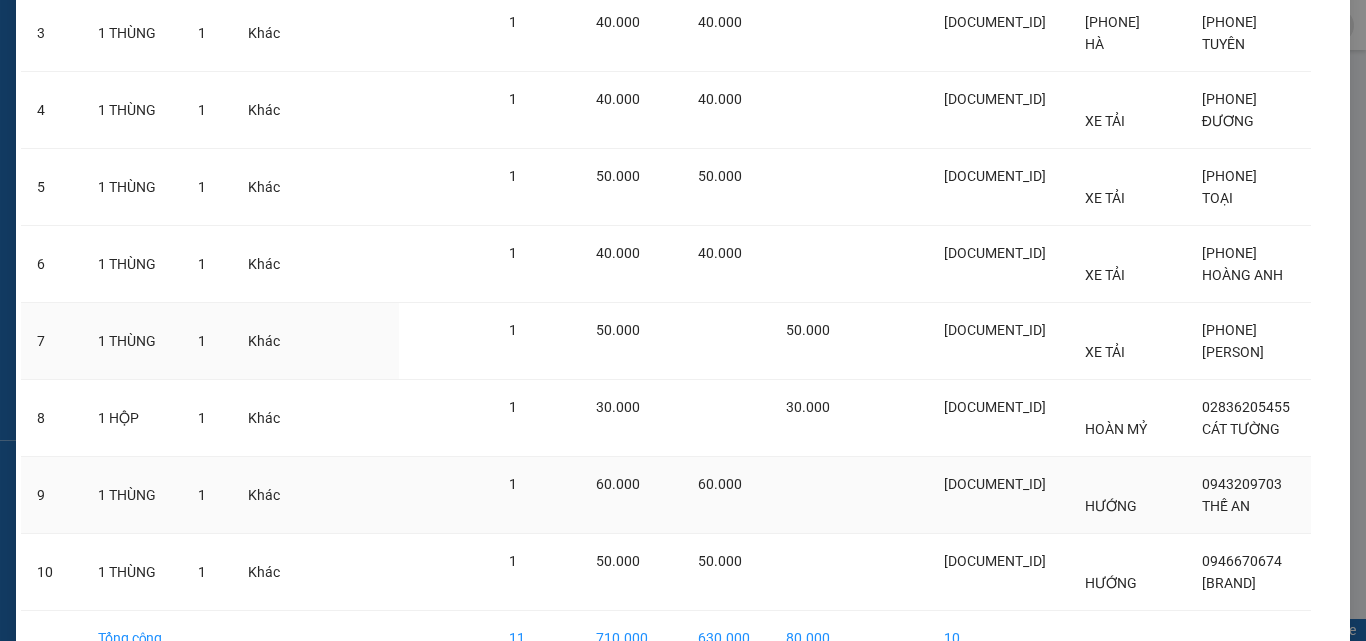 scroll, scrollTop: 486, scrollLeft: 0, axis: vertical 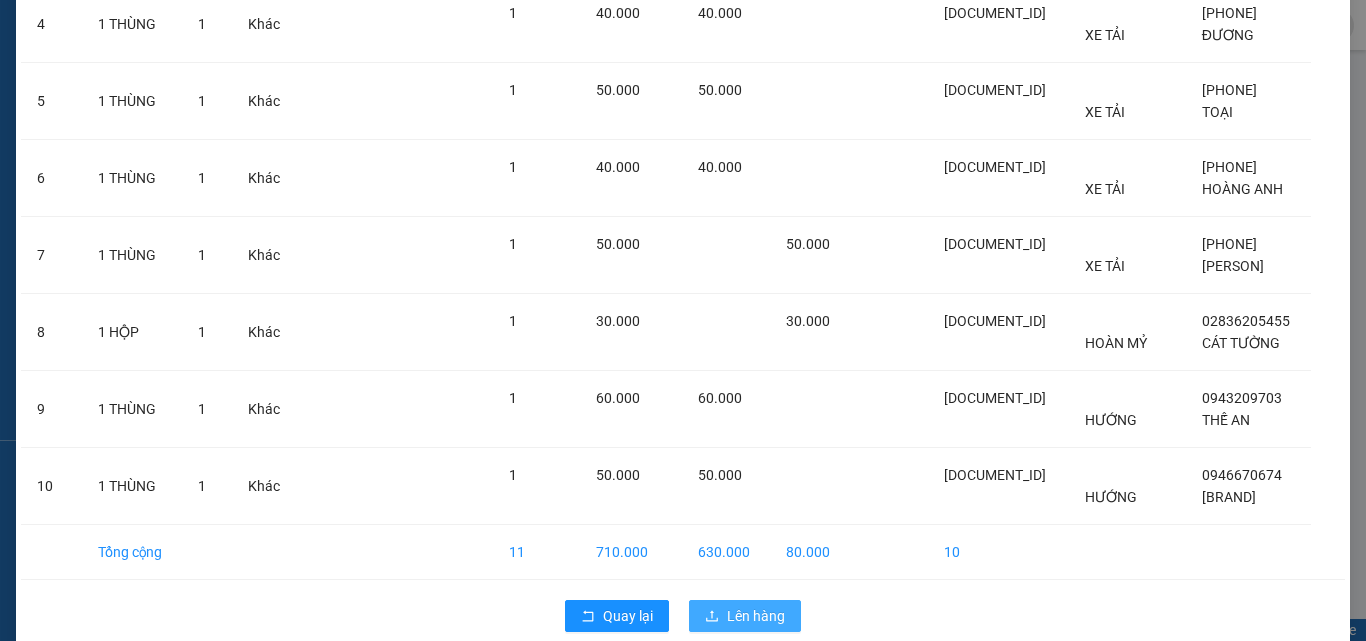 click on "Lên hàng" at bounding box center [756, 616] 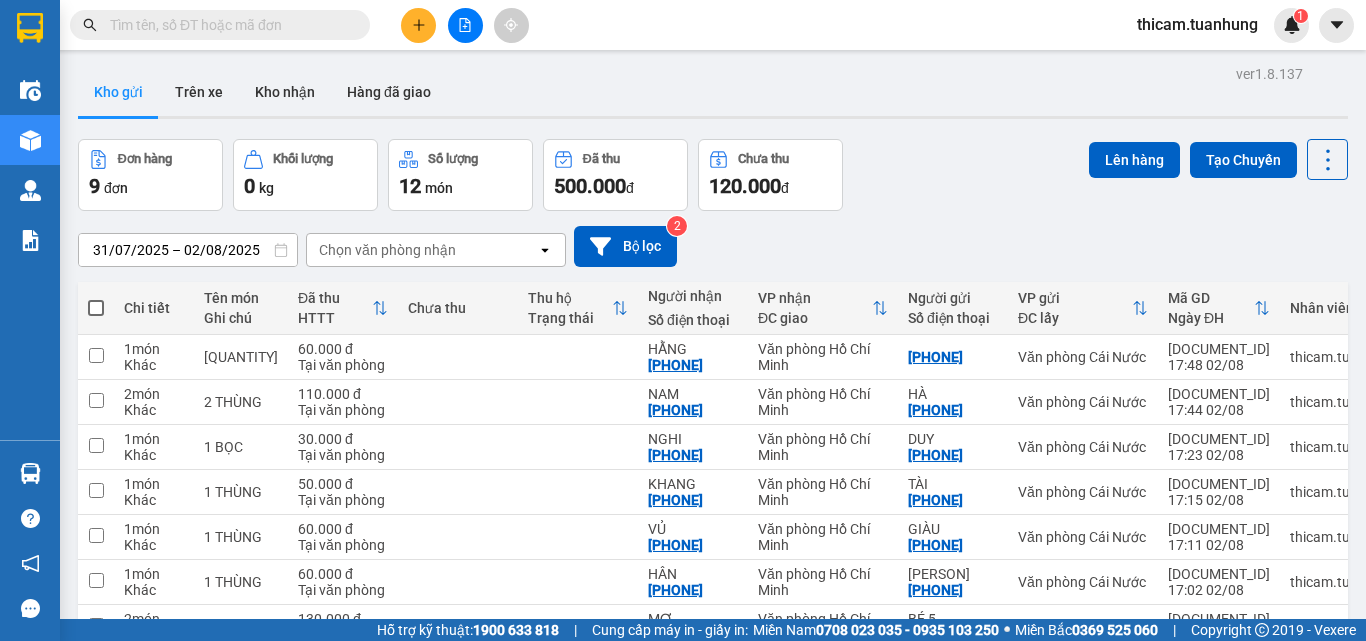click at bounding box center [96, 308] 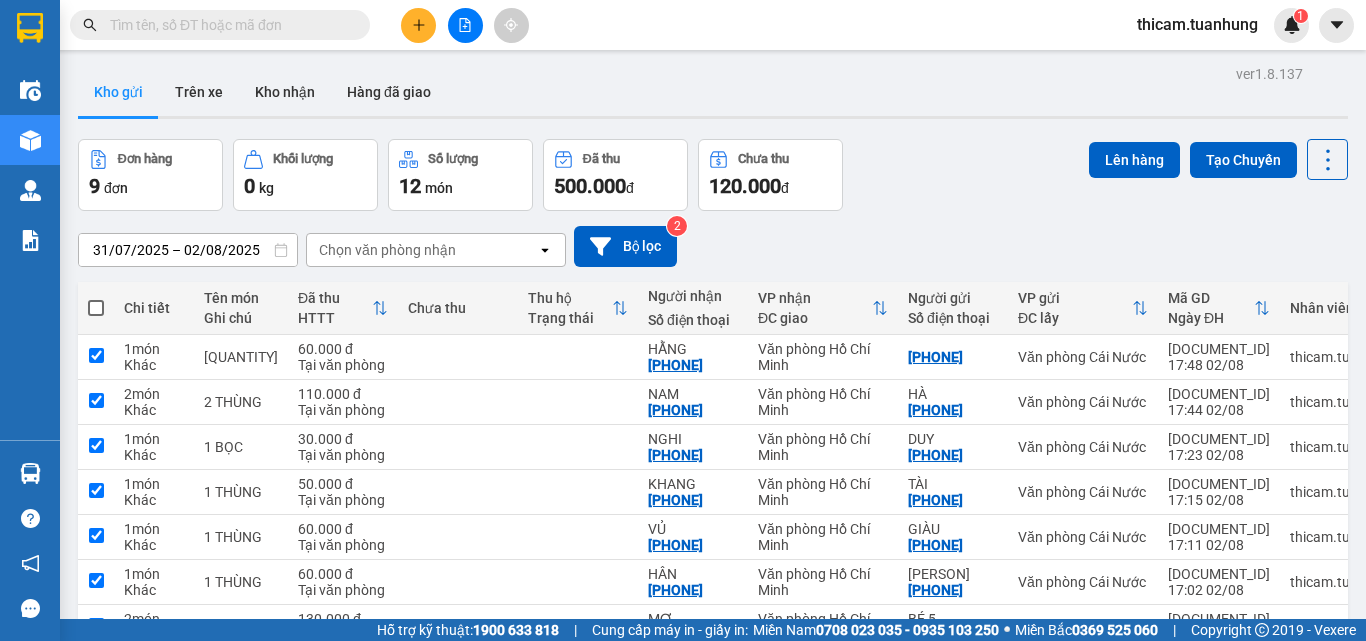 checkbox on "true" 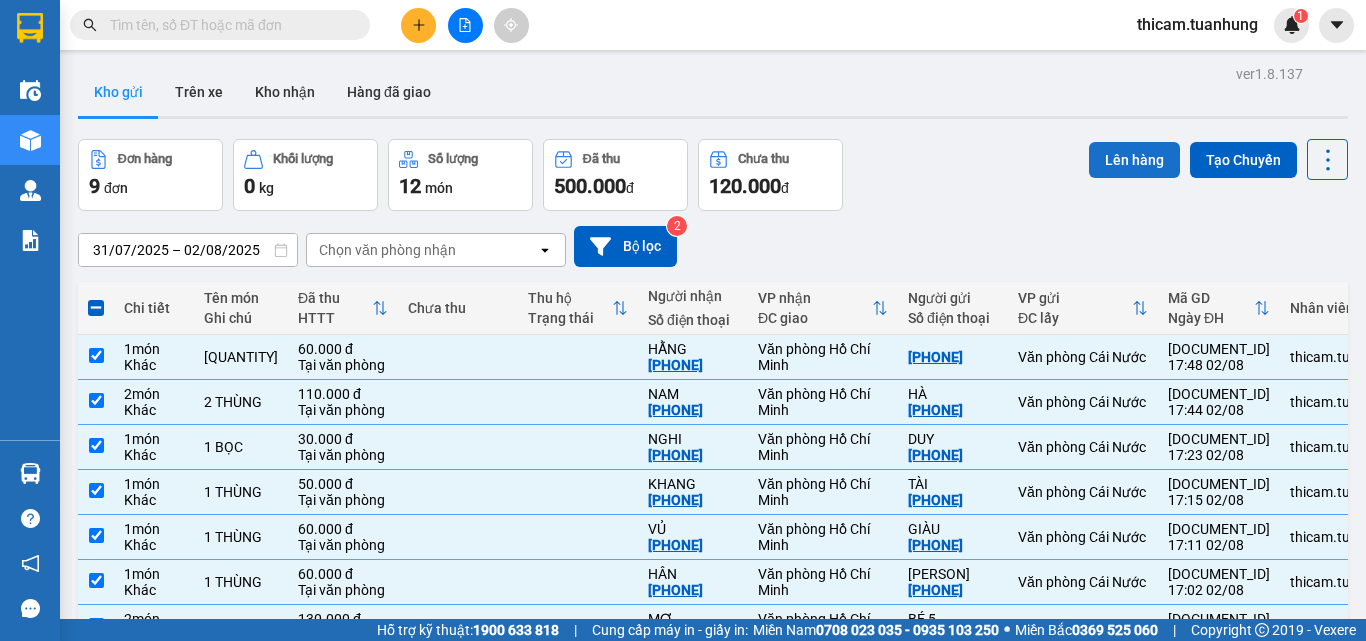 click on "Lên hàng" at bounding box center (1134, 160) 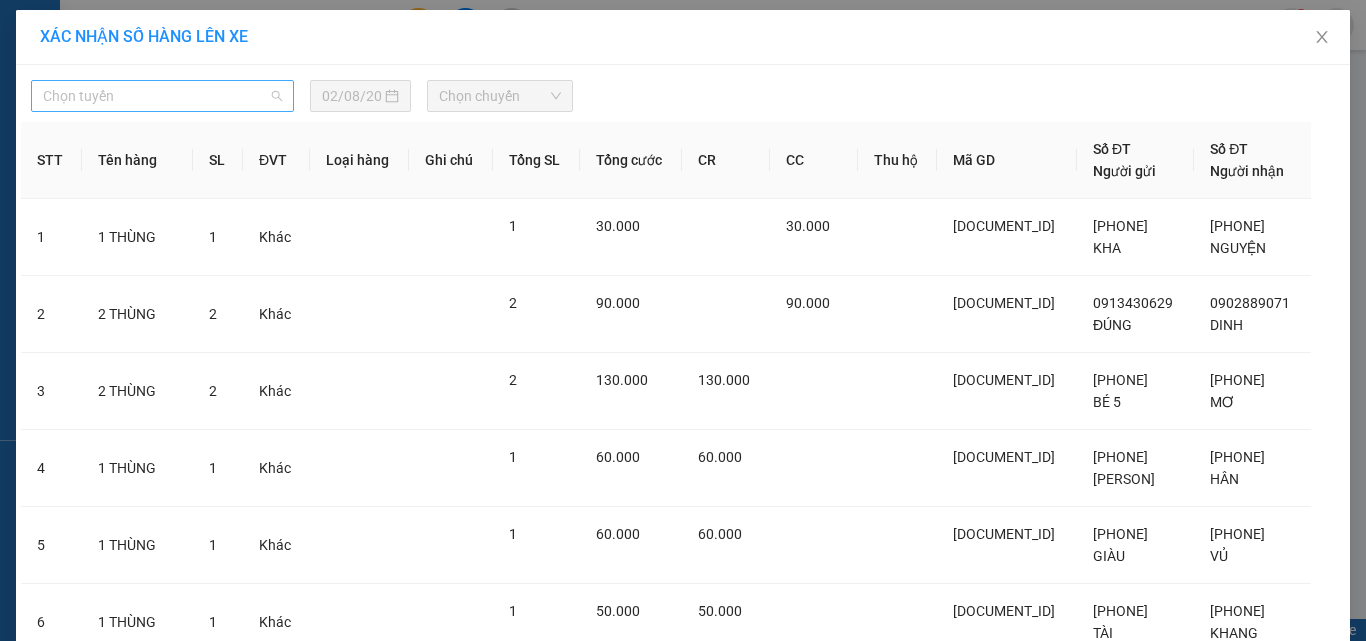 click on "Chọn tuyến" at bounding box center [162, 96] 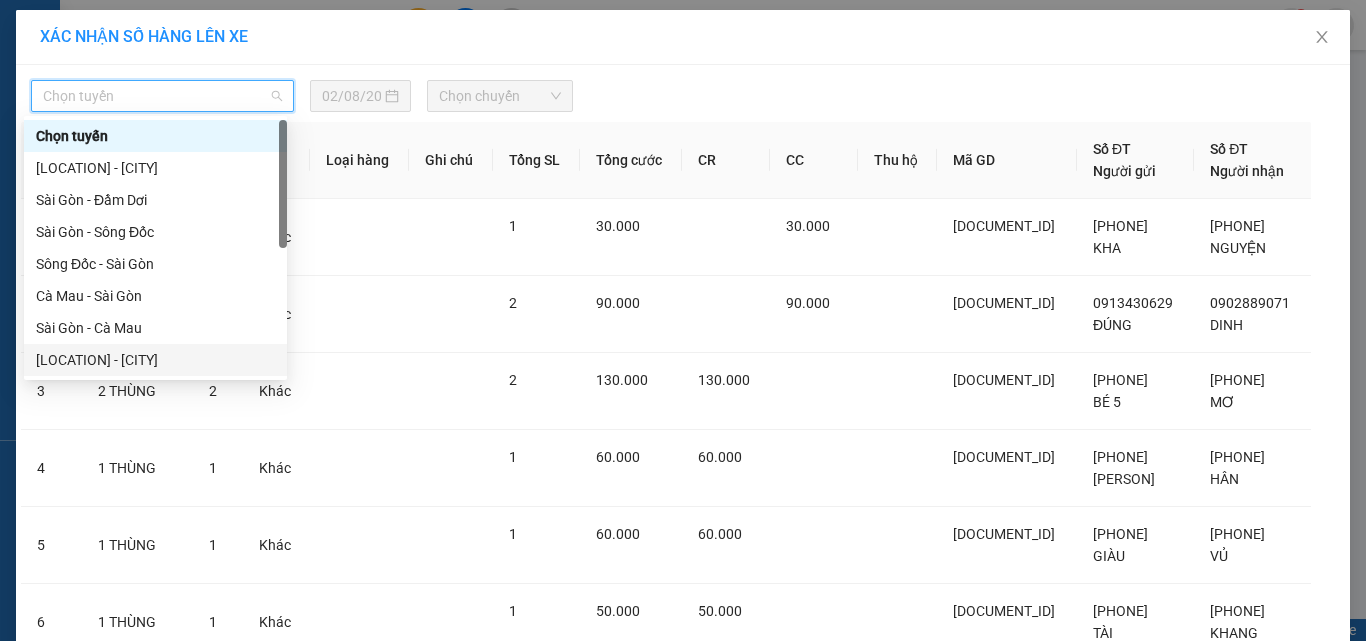 click on "[LOCATION] - [CITY]" at bounding box center (155, 360) 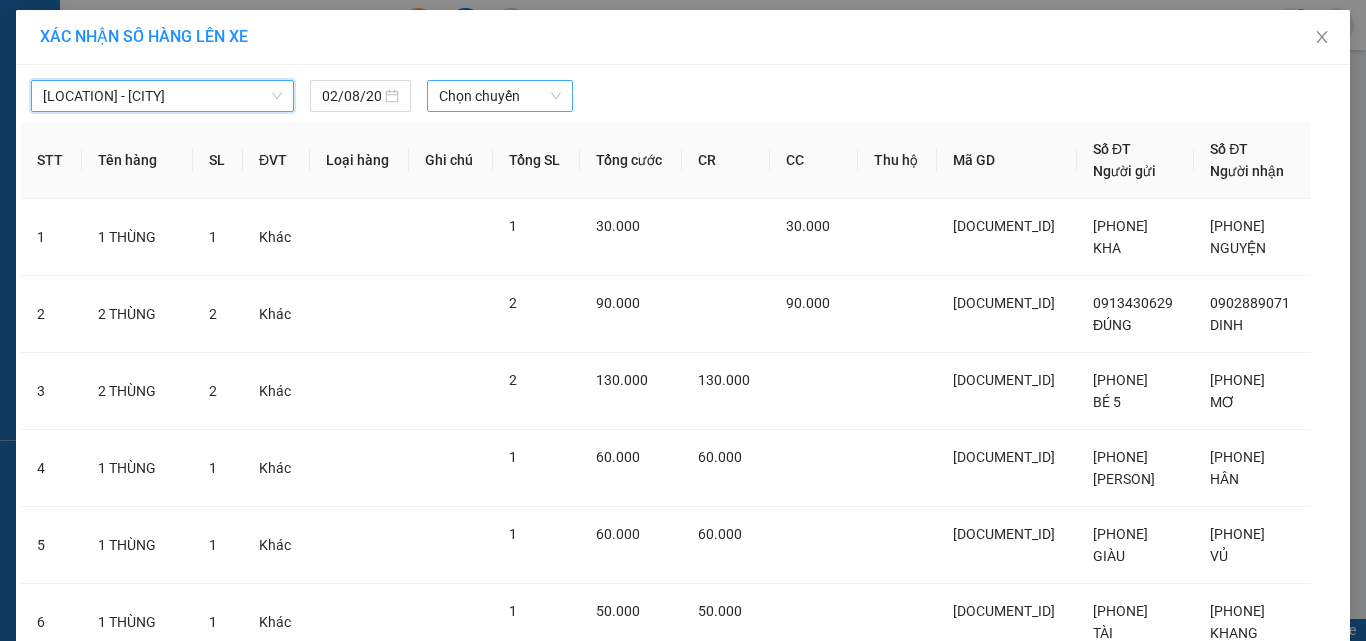 click on "Chọn chuyến" at bounding box center [500, 96] 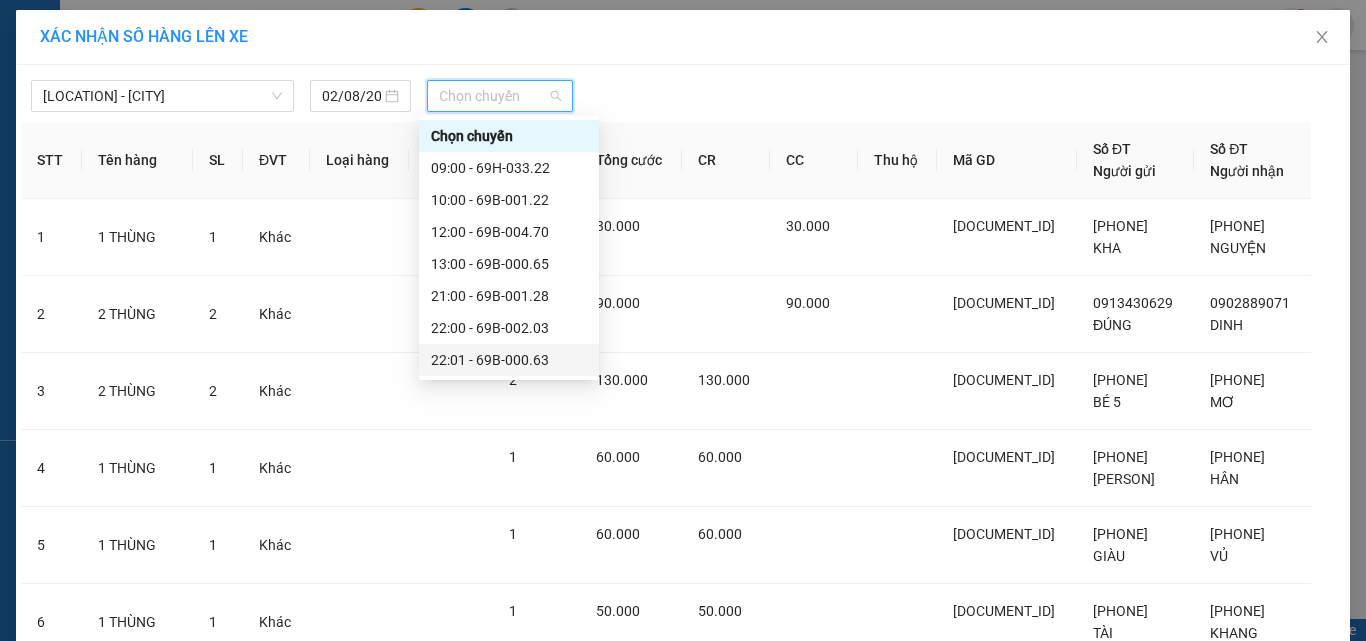 click on "[TIME] - [VEHICLE_ID]" at bounding box center (509, 360) 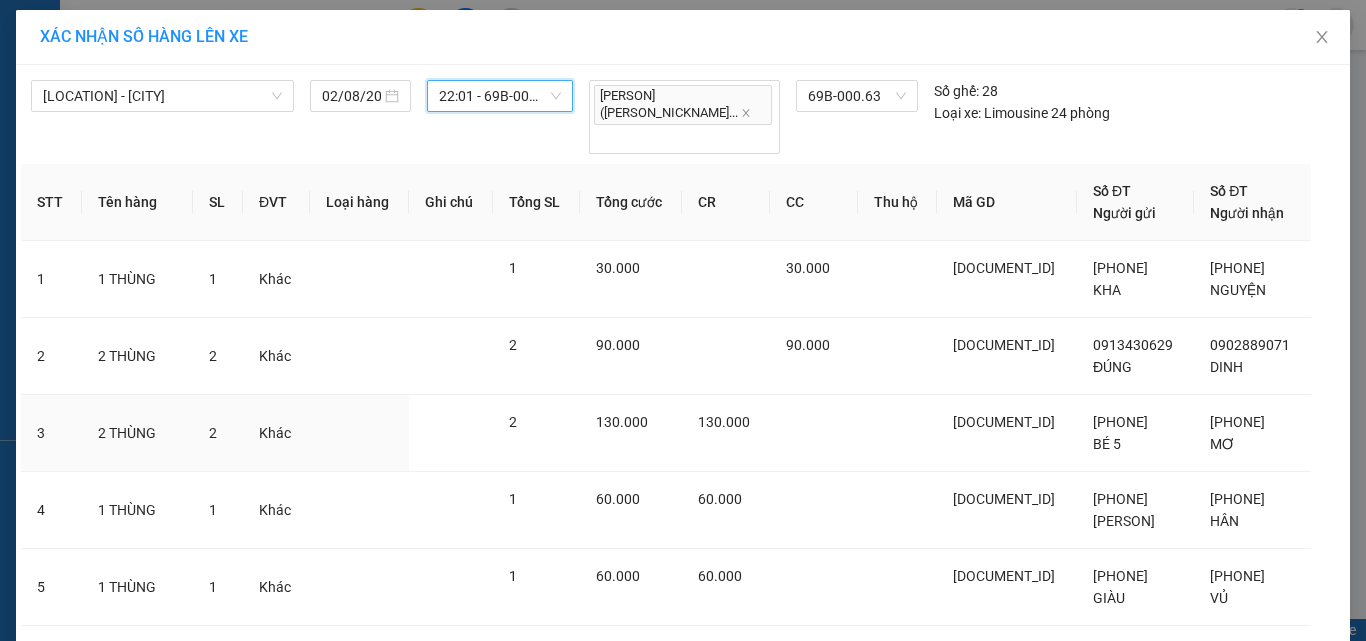 scroll, scrollTop: 409, scrollLeft: 0, axis: vertical 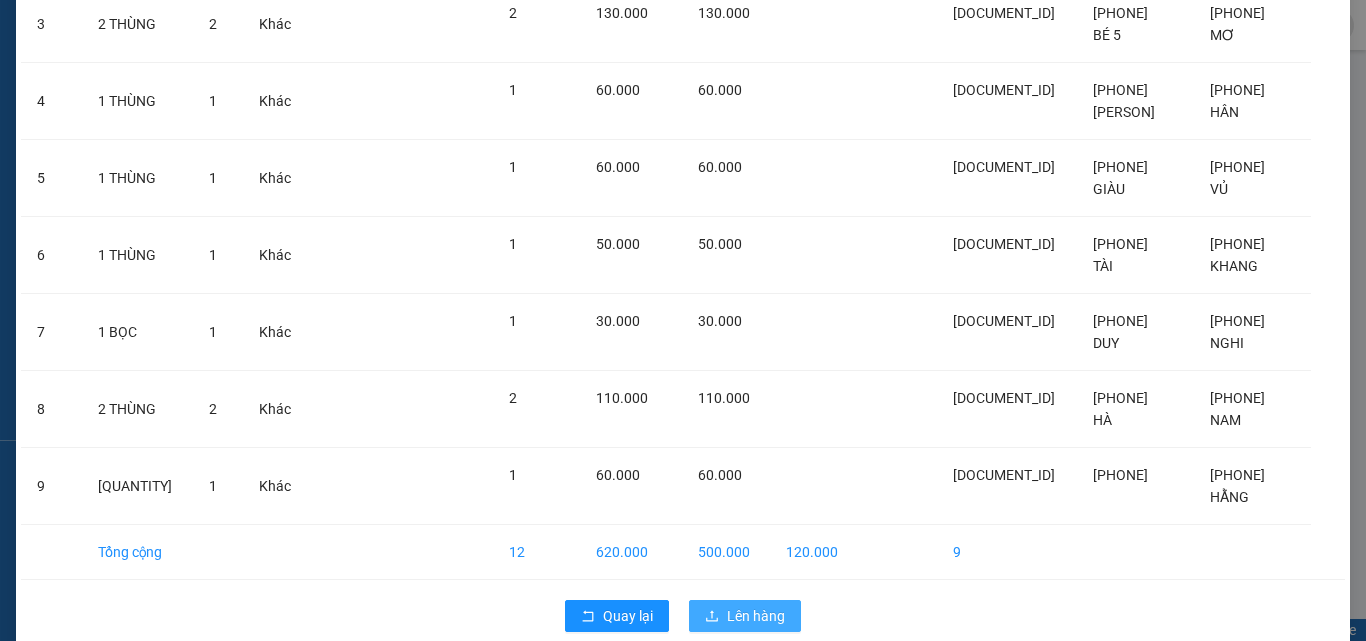 click on "Lên hàng" at bounding box center (756, 616) 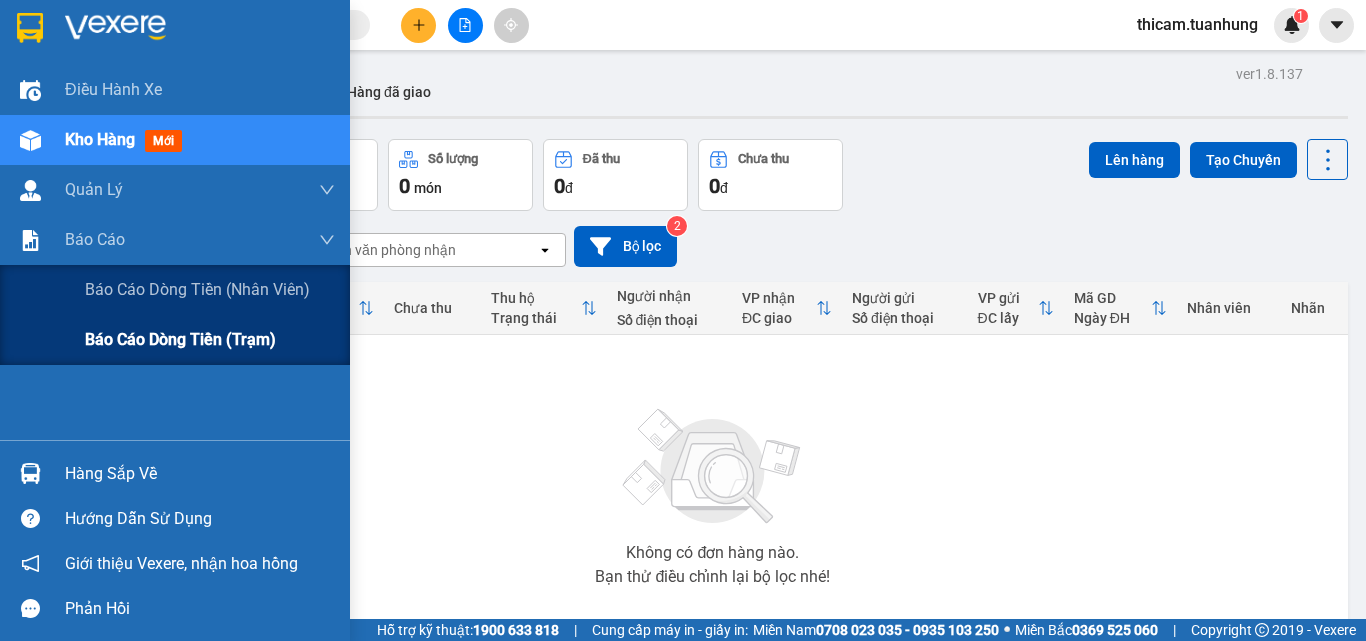 click on "Báo cáo dòng tiền (trạm)" at bounding box center (180, 339) 